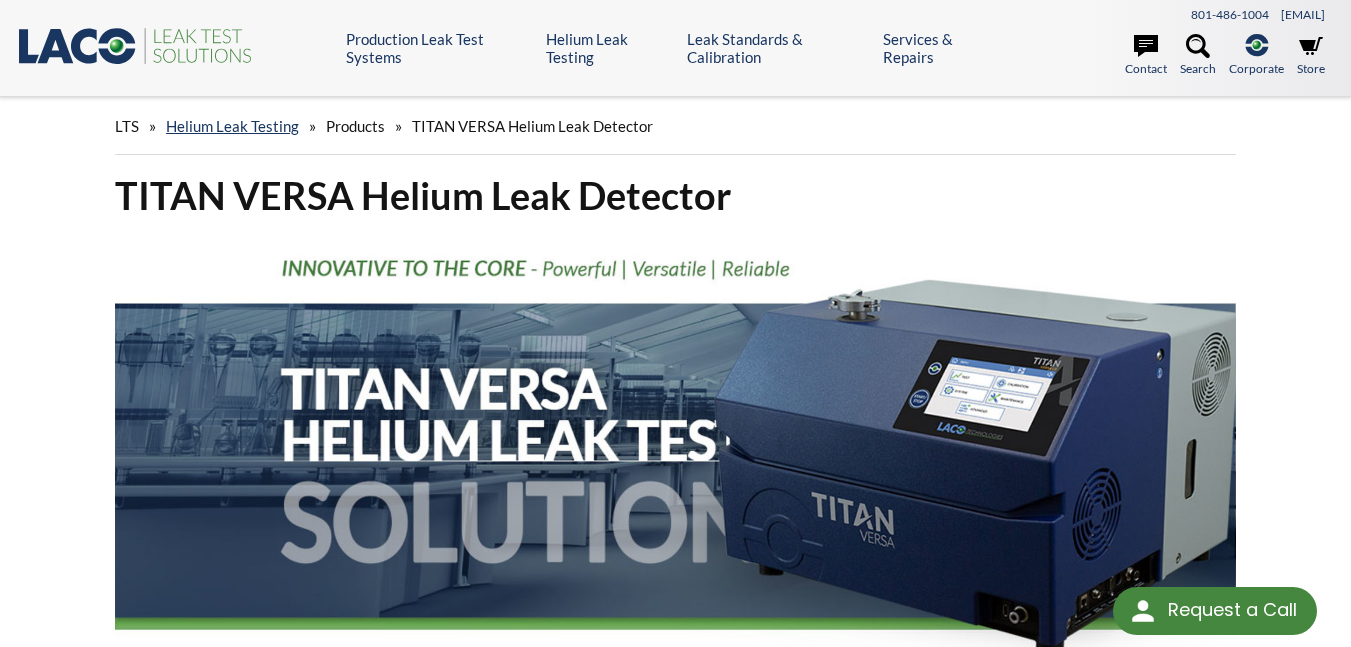 scroll, scrollTop: 0, scrollLeft: 0, axis: both 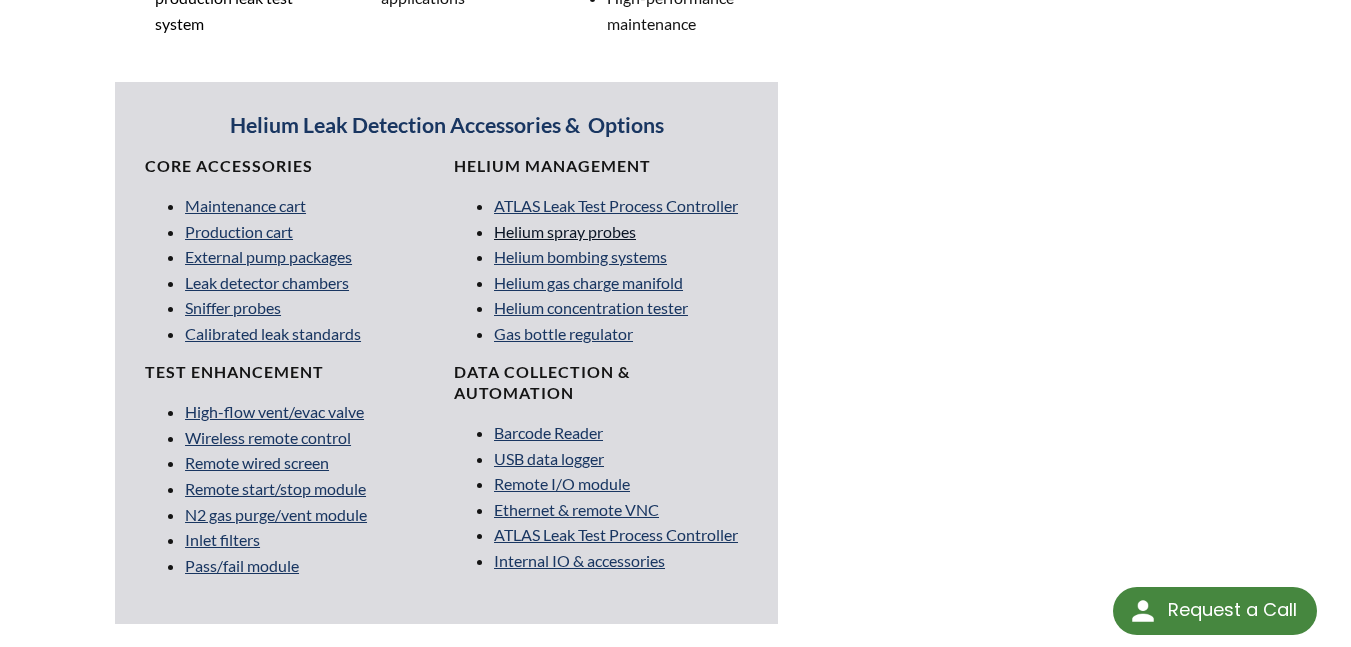 click on "Helium spray probes" at bounding box center [565, 231] 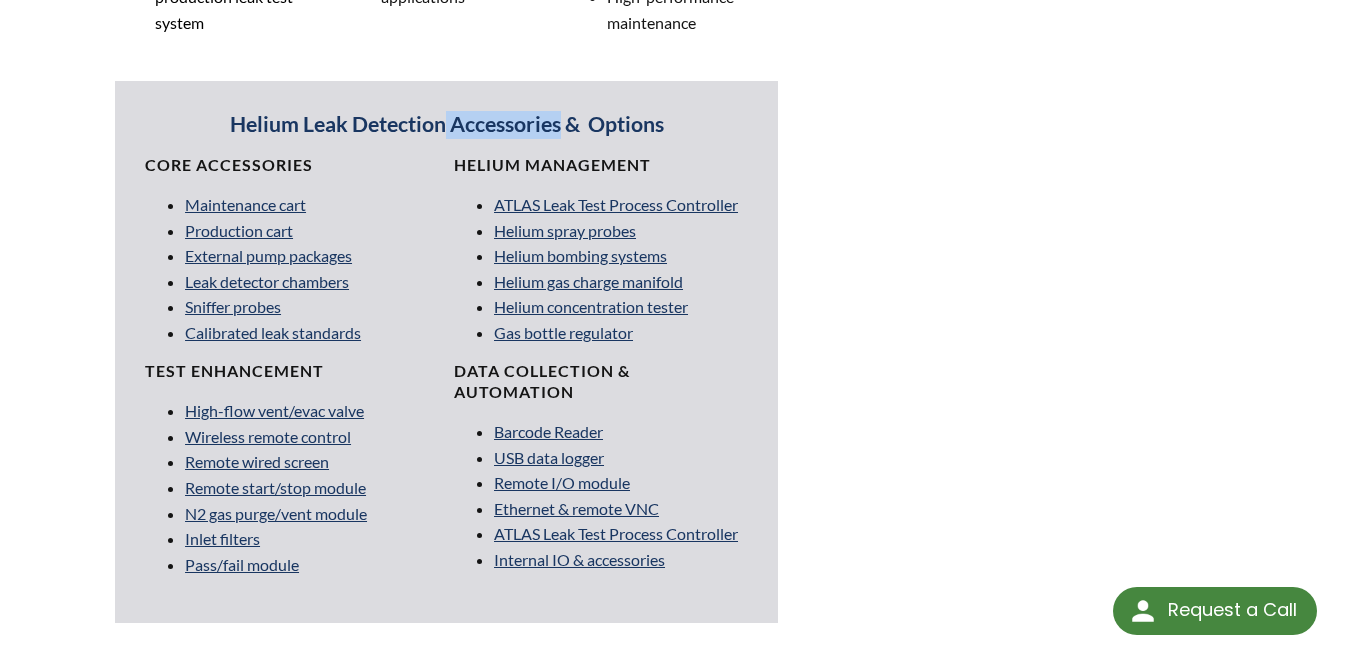 drag, startPoint x: 446, startPoint y: 127, endPoint x: 555, endPoint y: 127, distance: 109 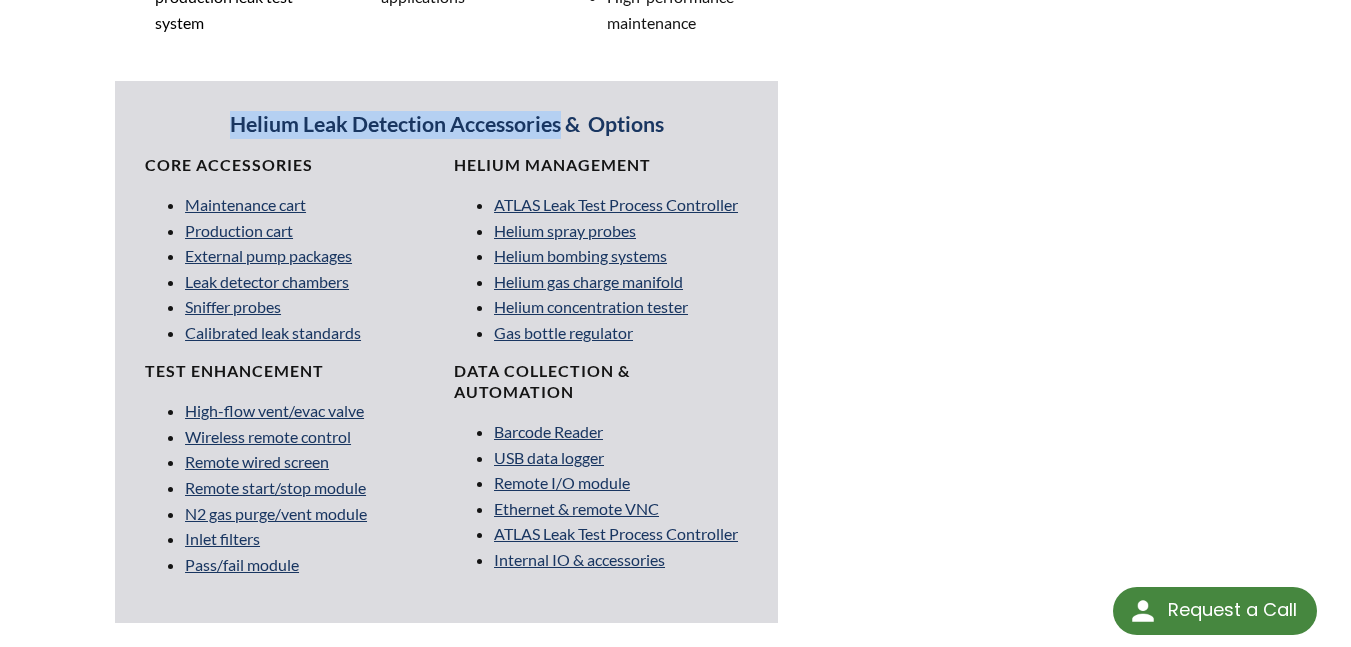 drag, startPoint x: 228, startPoint y: 124, endPoint x: 559, endPoint y: 129, distance: 331.03775 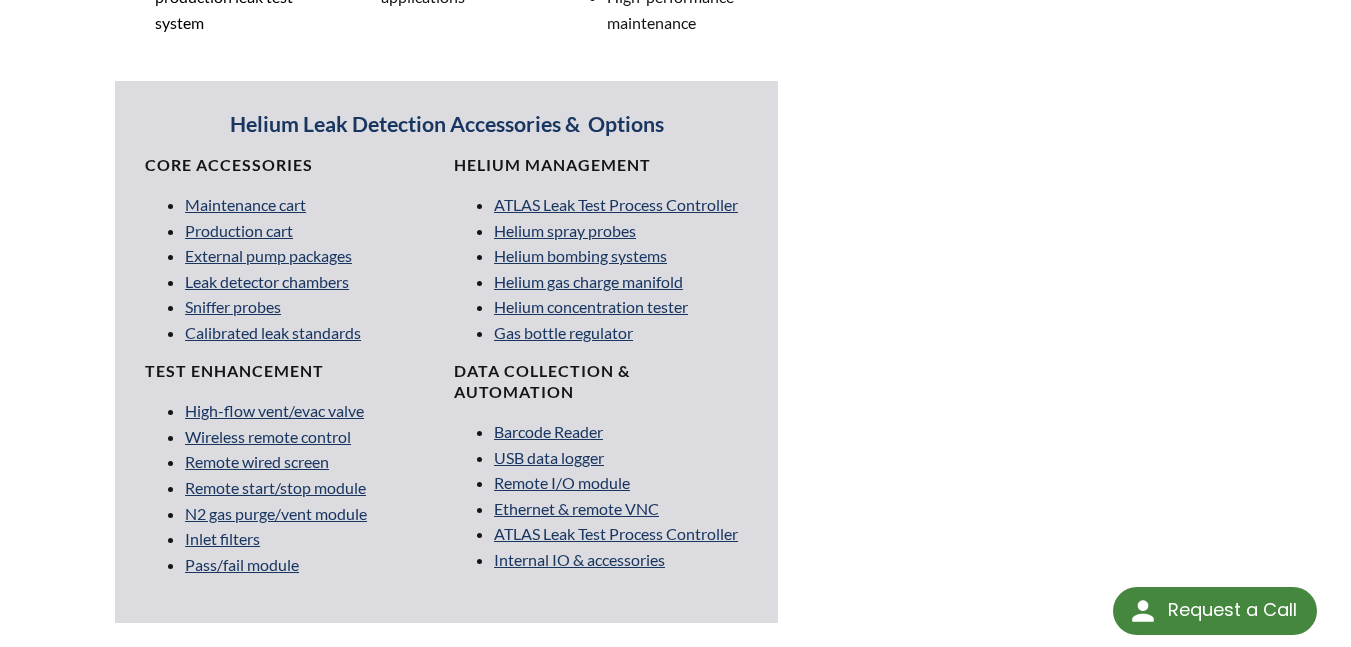drag, startPoint x: 653, startPoint y: 297, endPoint x: 840, endPoint y: 237, distance: 196.38992 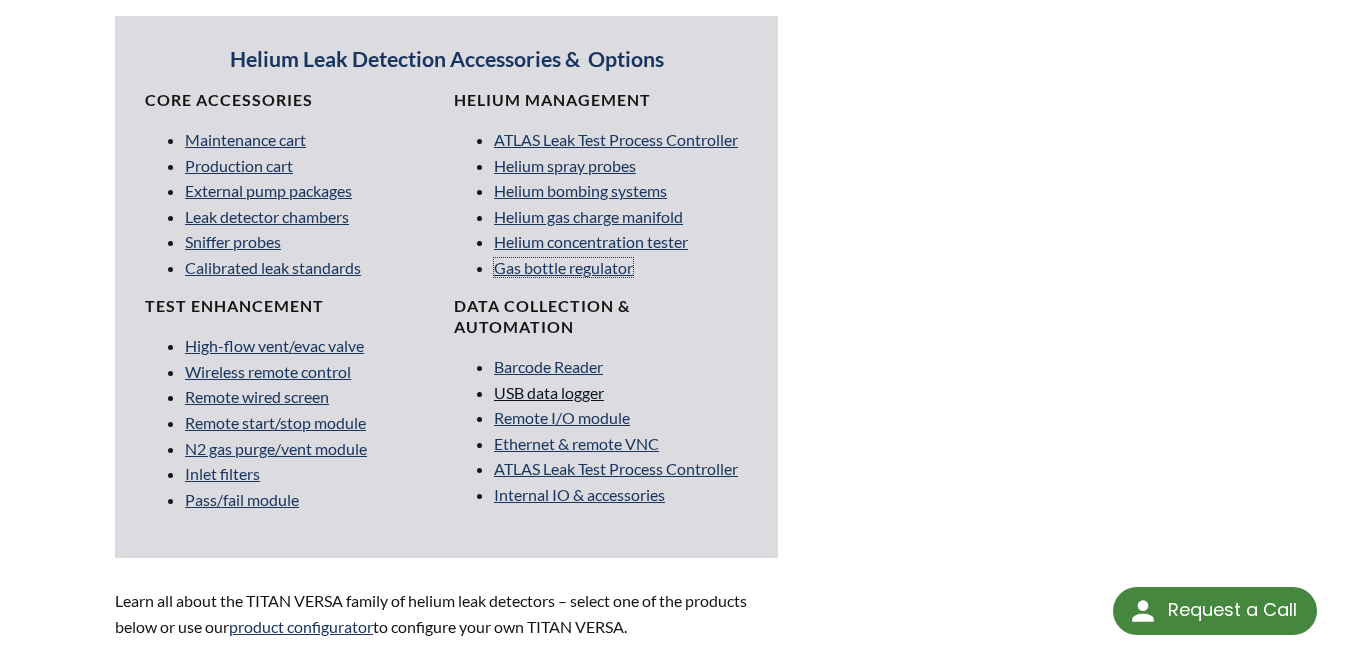 scroll, scrollTop: 1901, scrollLeft: 0, axis: vertical 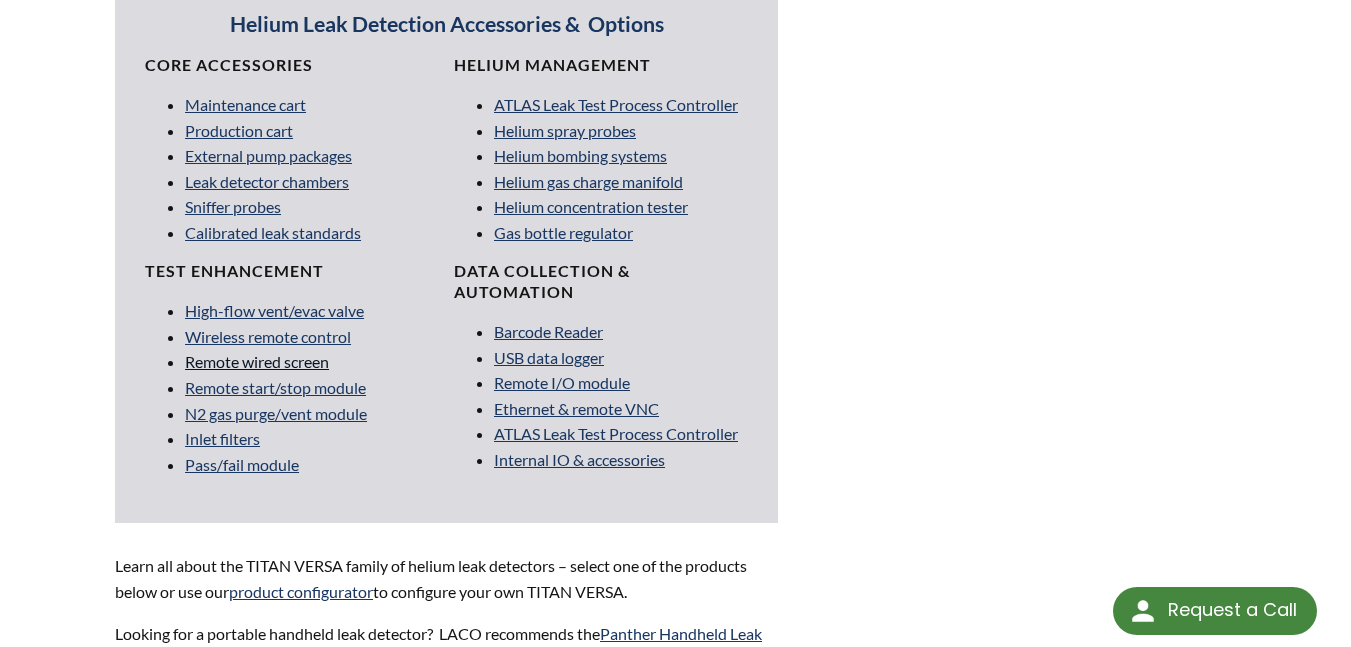 click on "Remote wired screen" at bounding box center [257, 361] 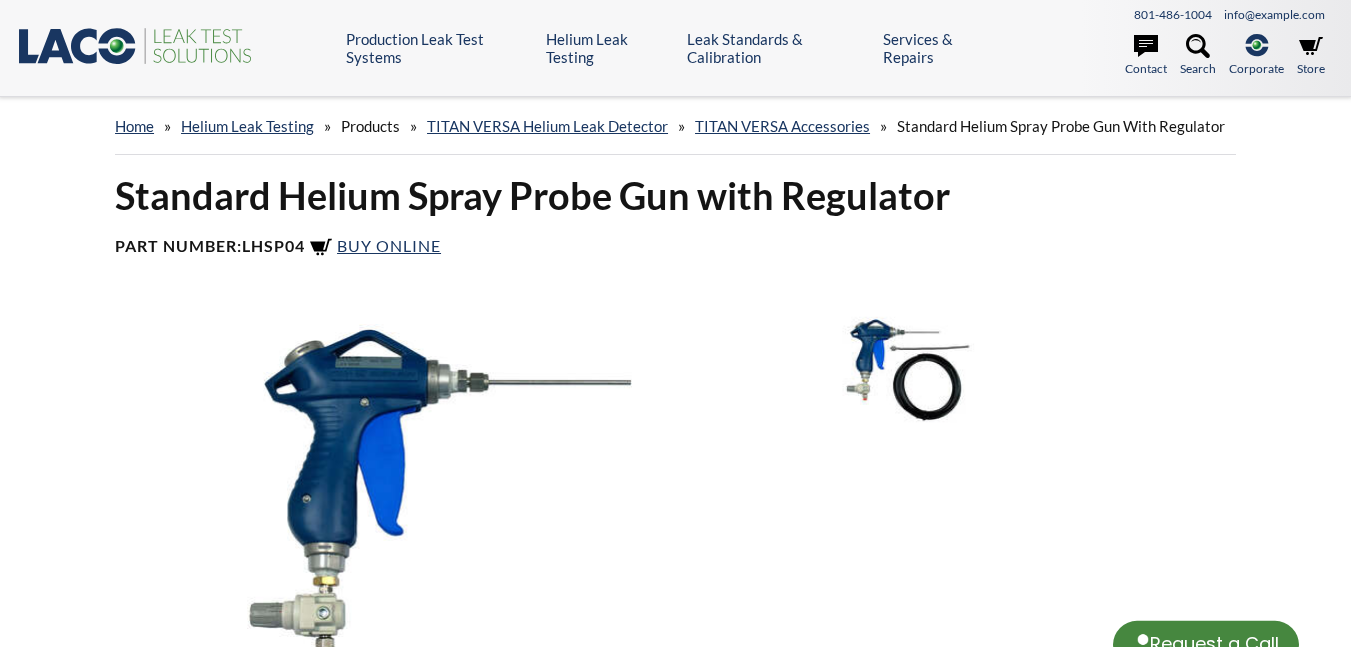 scroll, scrollTop: 0, scrollLeft: 0, axis: both 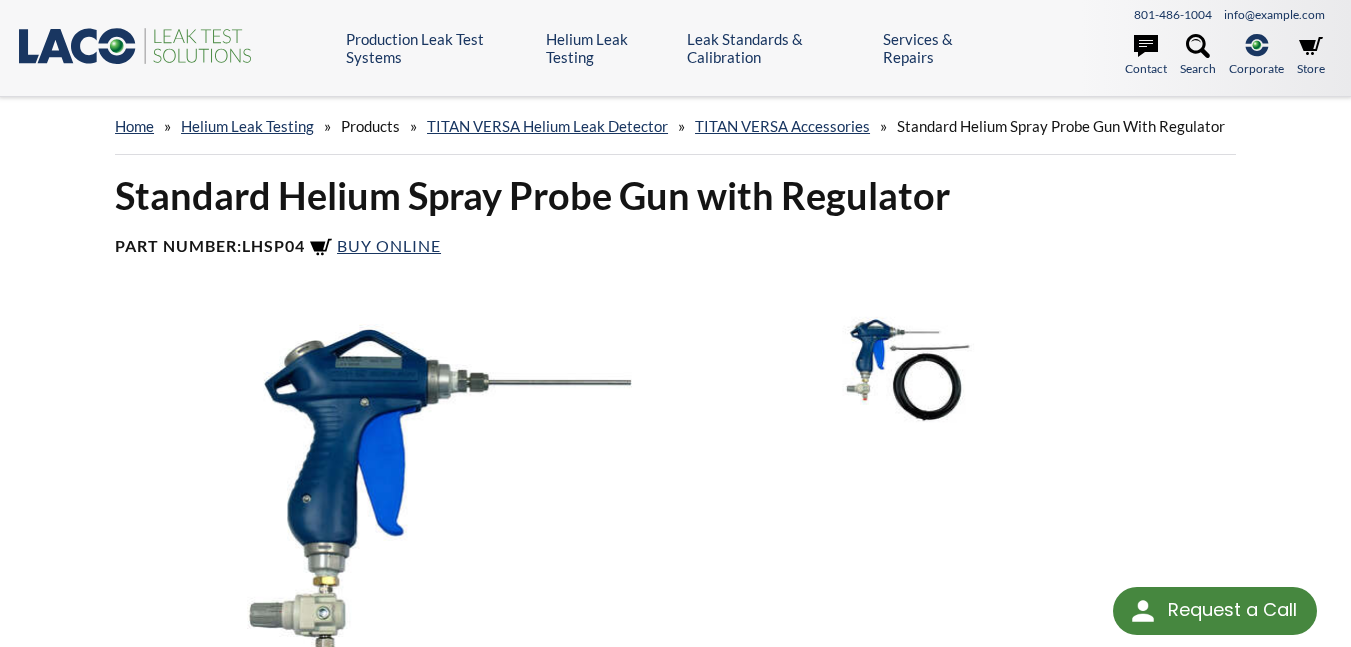 click on "Standard Helium Spray Probe Gun with Regulator" at bounding box center (675, 195) 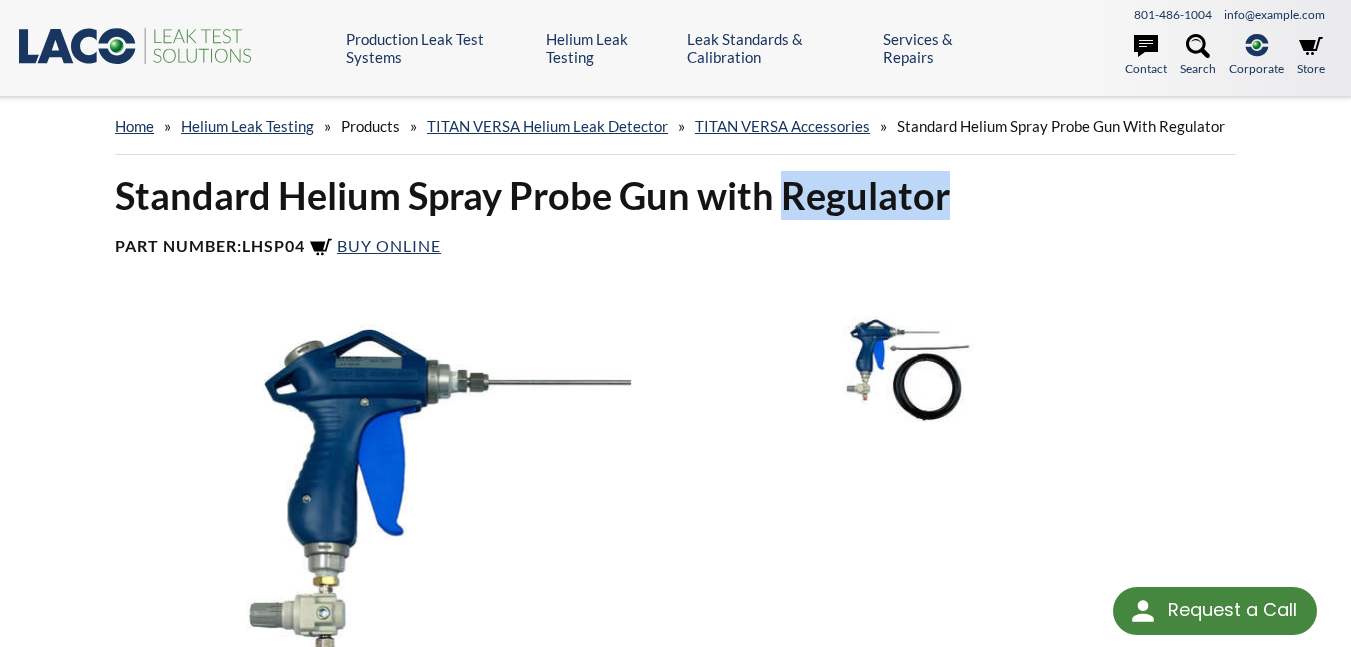 click on "Standard Helium Spray Probe Gun with Regulator" at bounding box center (675, 195) 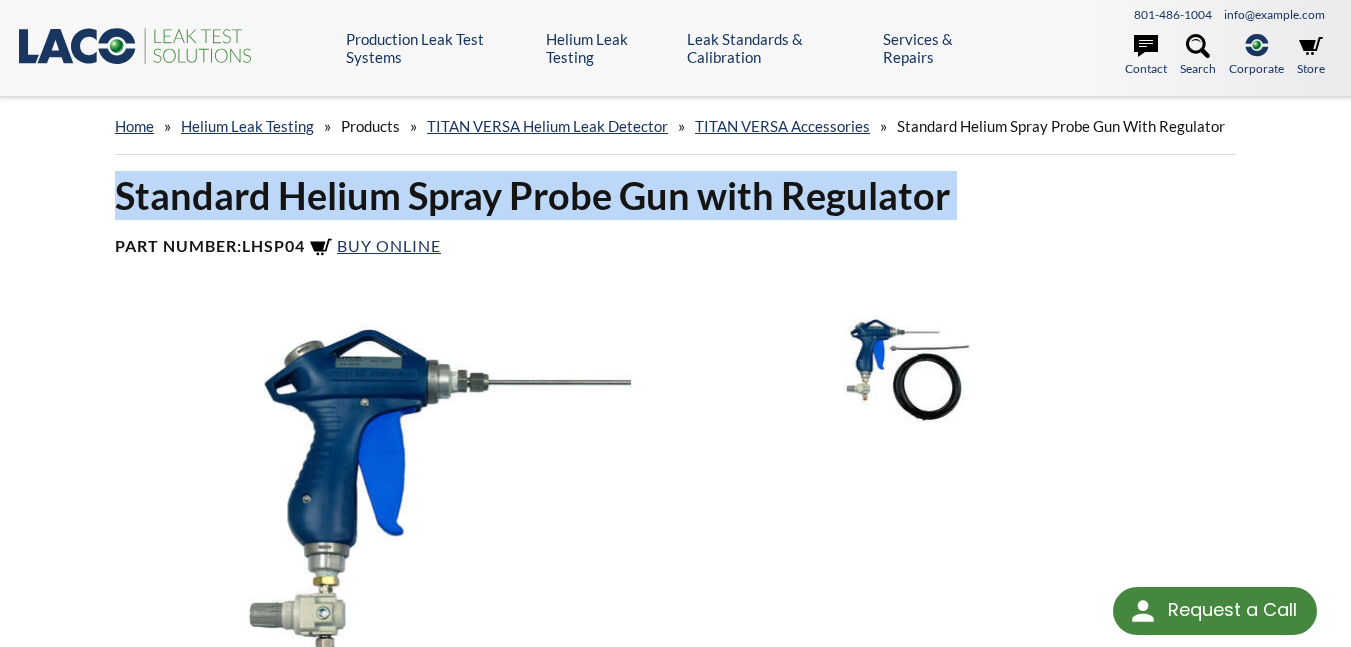 click on "Standard Helium Spray Probe Gun with Regulator" at bounding box center (675, 195) 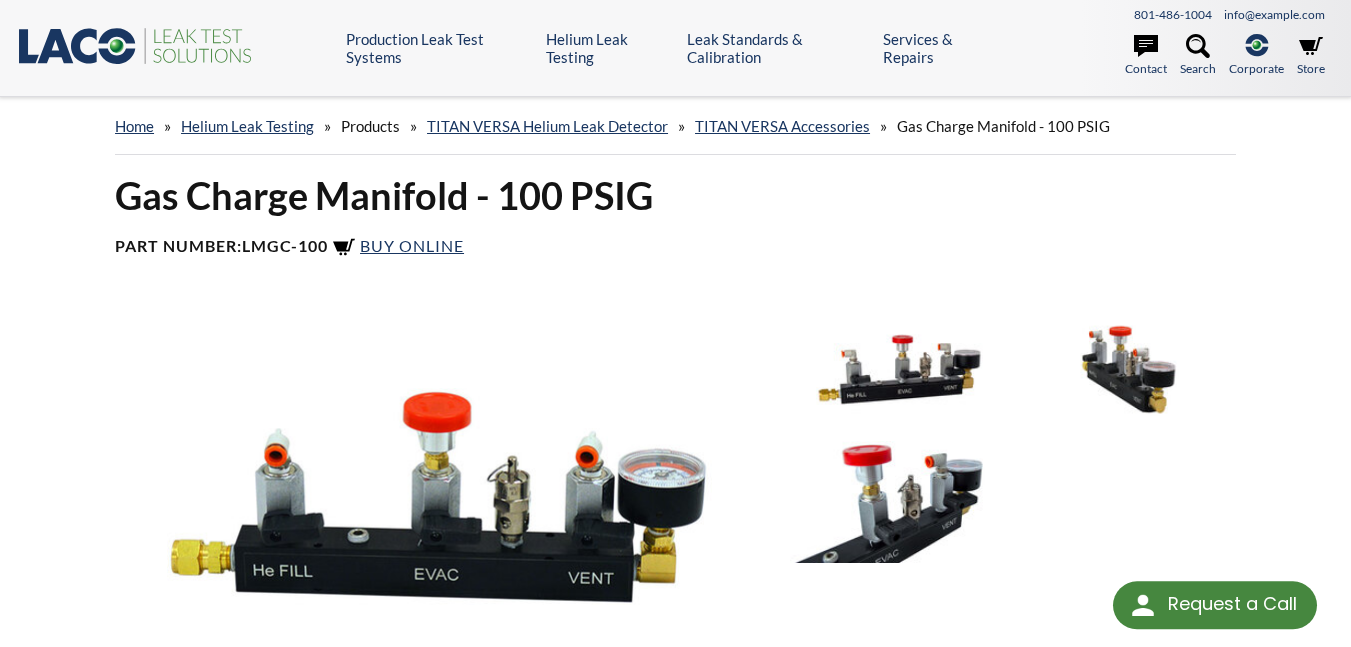 scroll, scrollTop: 0, scrollLeft: 0, axis: both 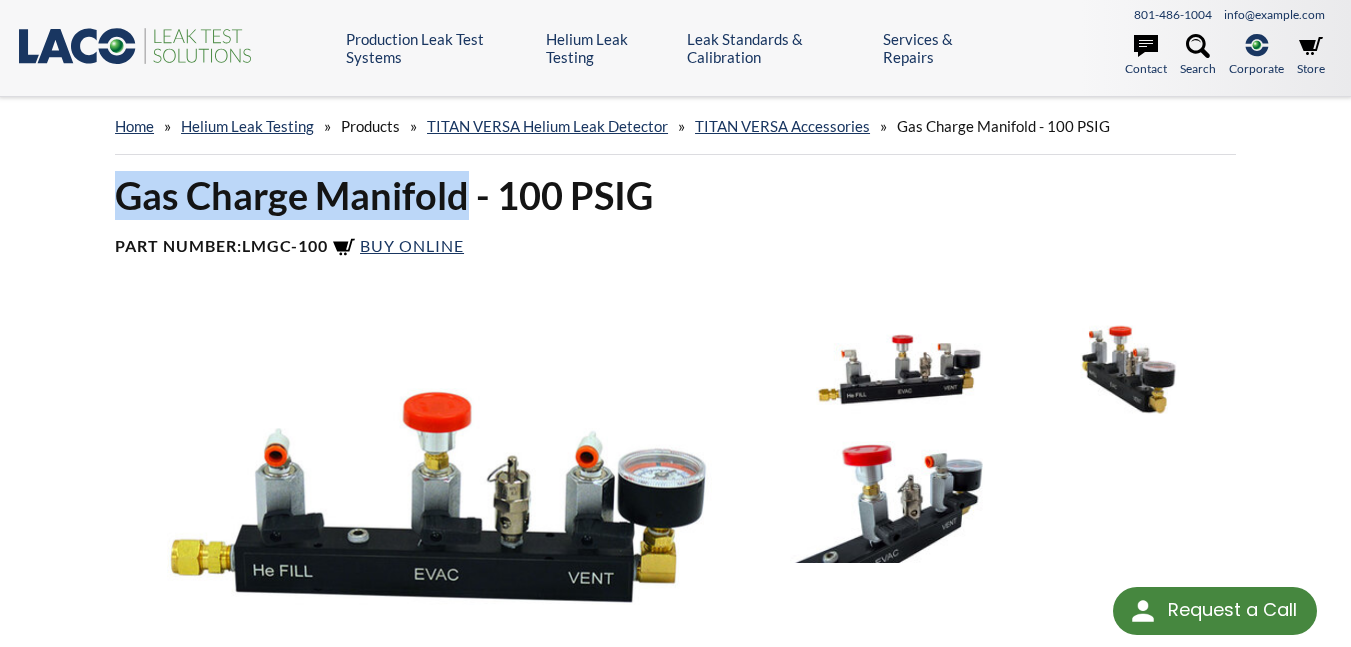 drag, startPoint x: 116, startPoint y: 186, endPoint x: 468, endPoint y: 197, distance: 352.17184 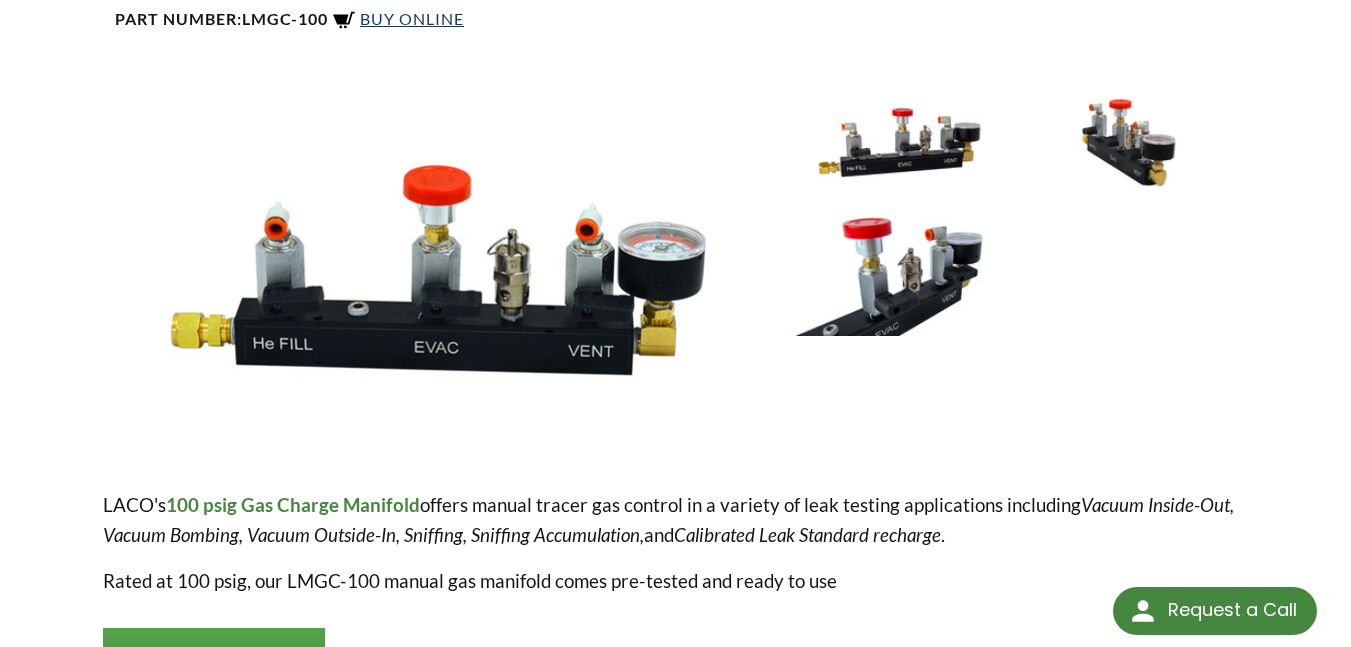 scroll, scrollTop: 400, scrollLeft: 0, axis: vertical 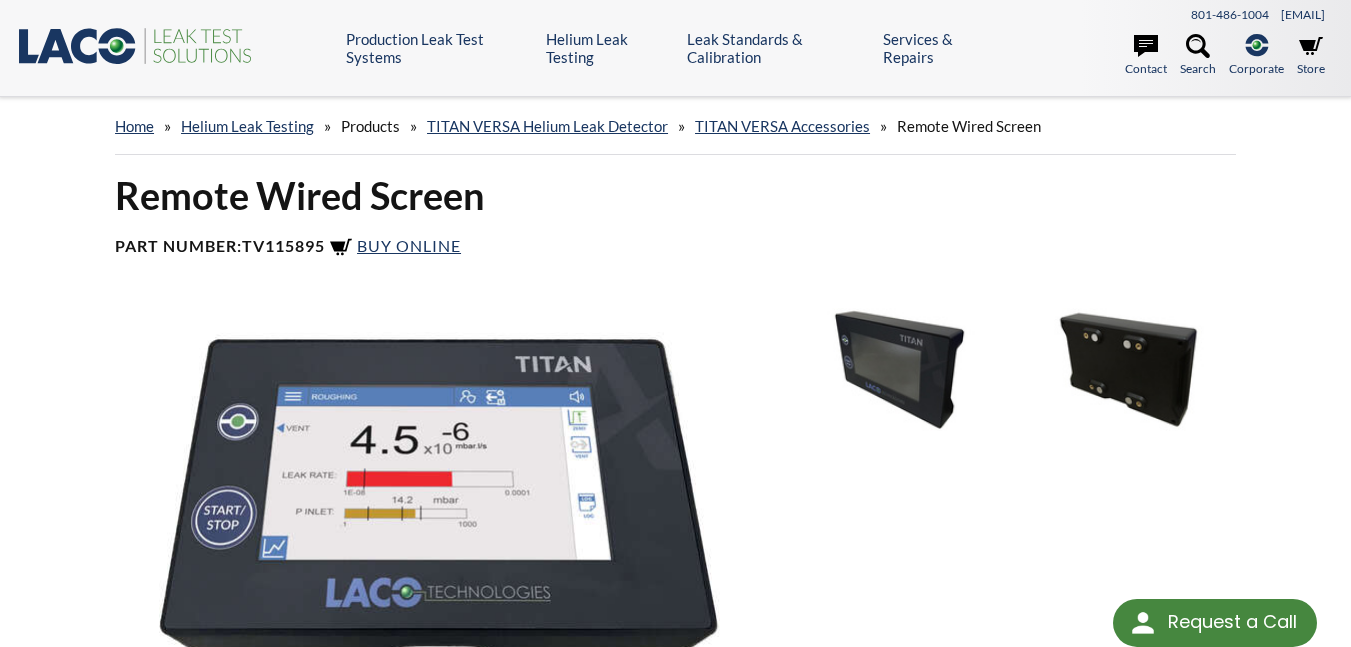 select 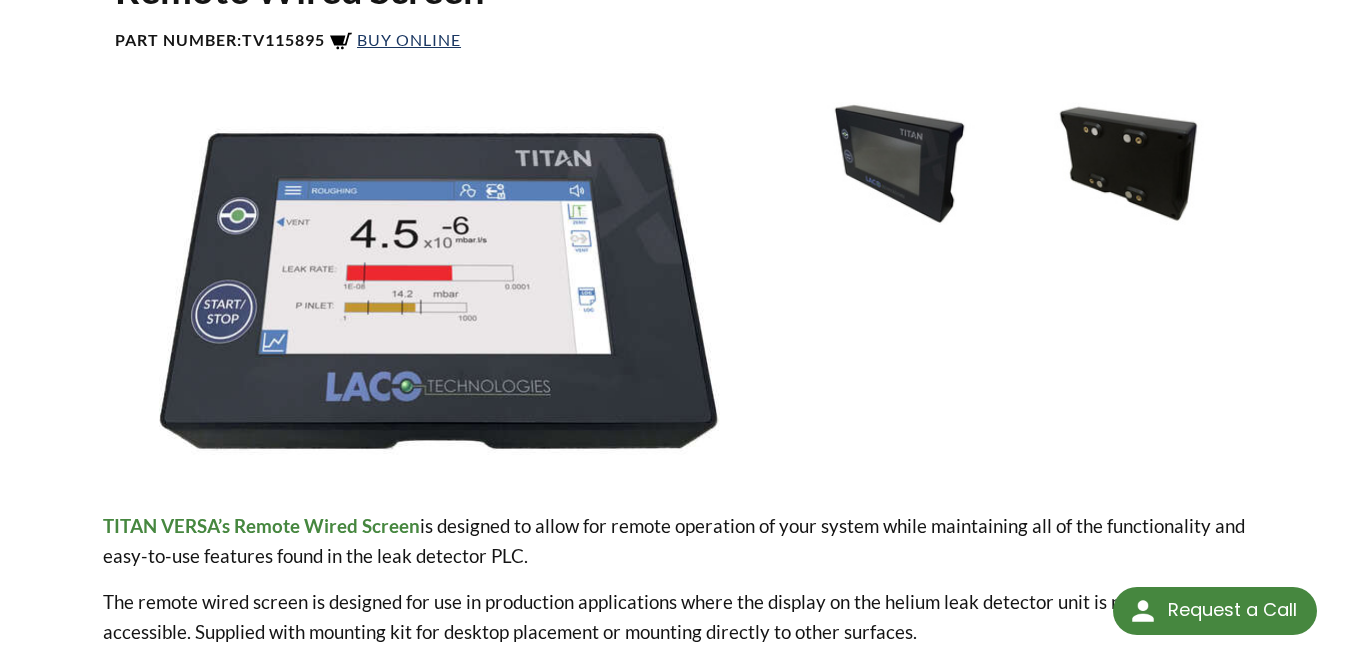 scroll, scrollTop: 288, scrollLeft: 0, axis: vertical 